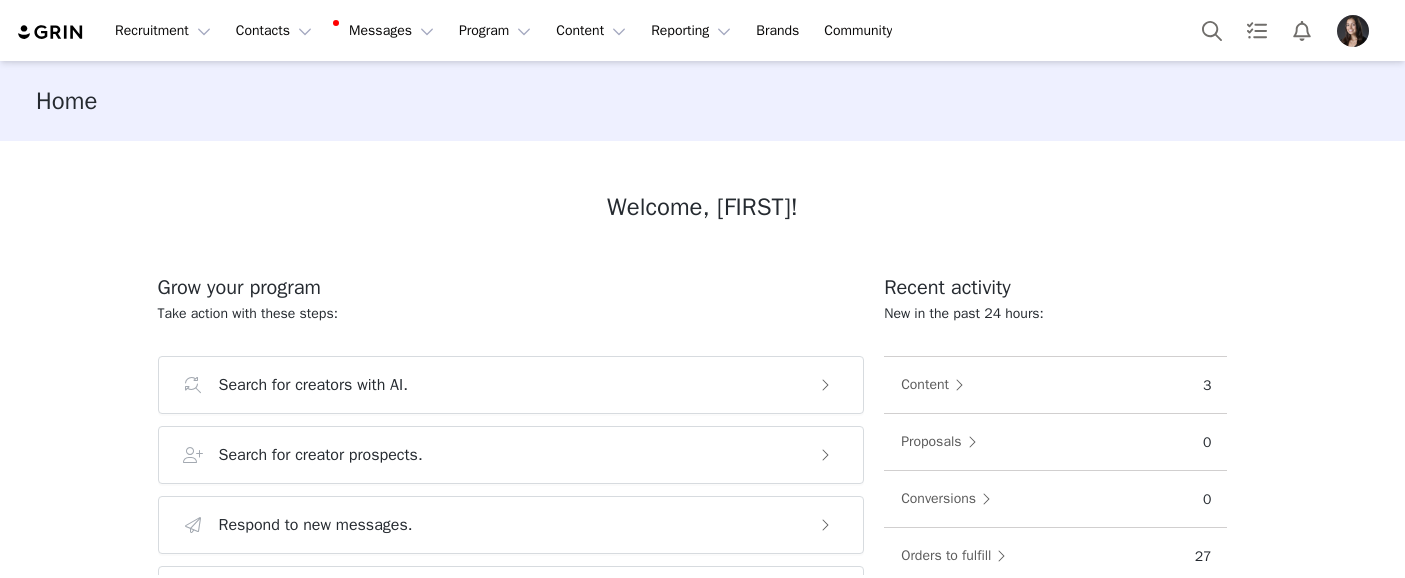 scroll, scrollTop: 0, scrollLeft: 0, axis: both 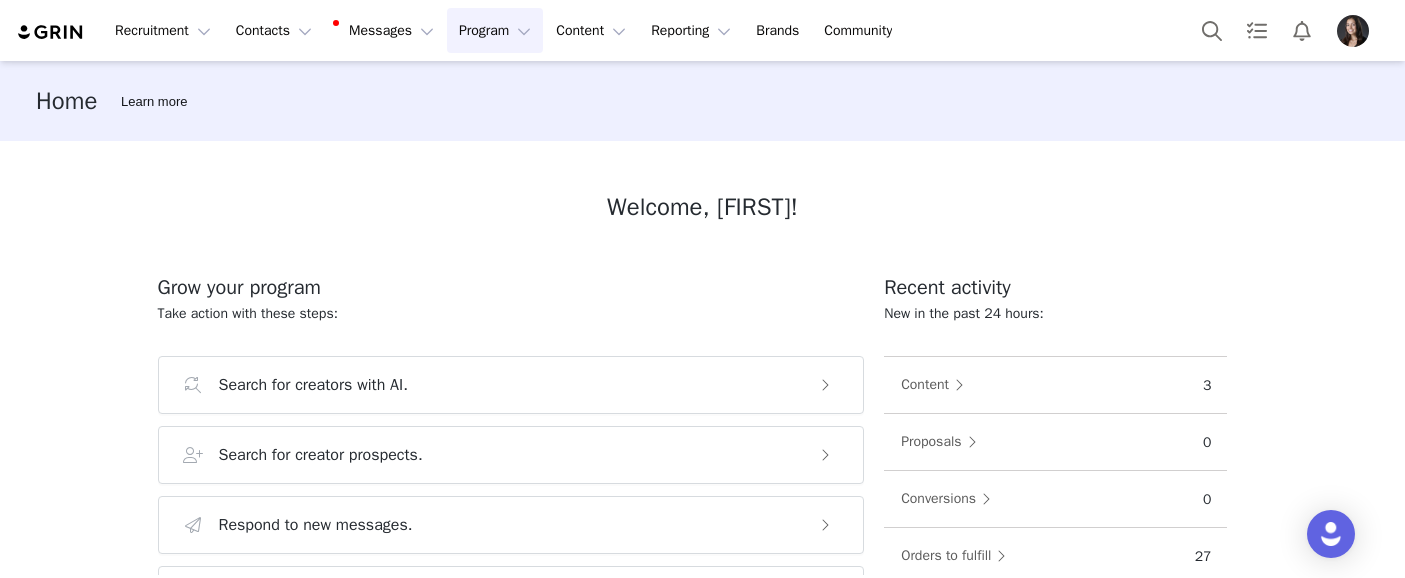 click on "Program Program" at bounding box center (495, 30) 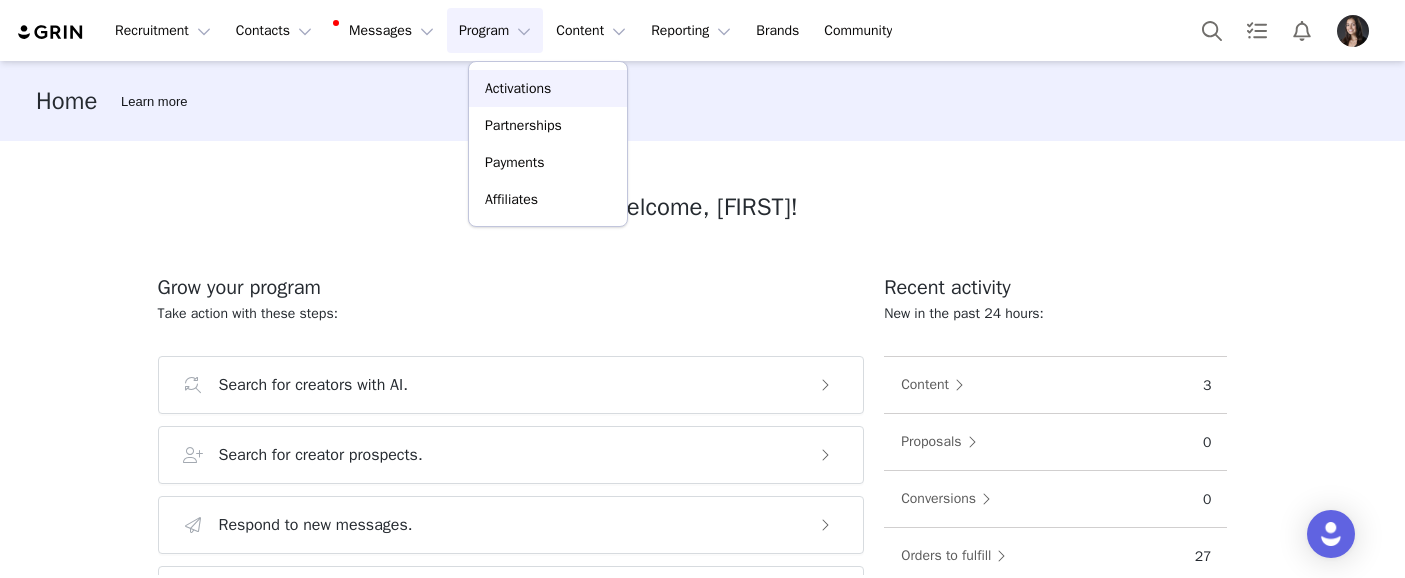 click on "Activations" at bounding box center [518, 88] 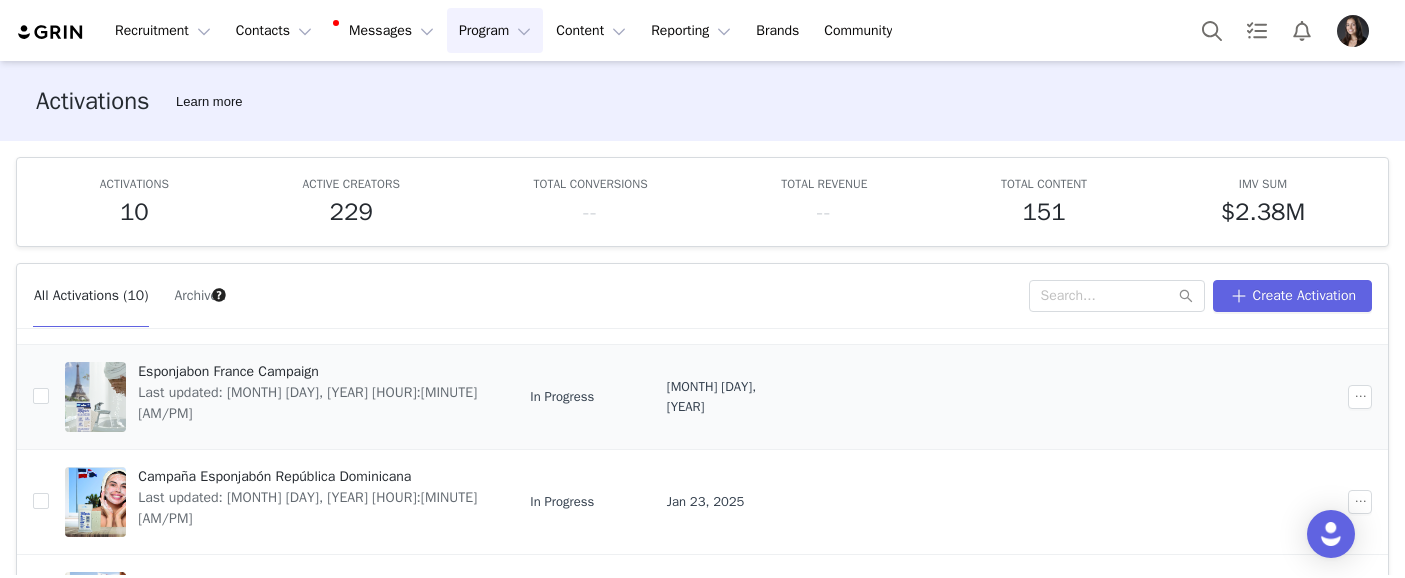 scroll, scrollTop: 471, scrollLeft: 0, axis: vertical 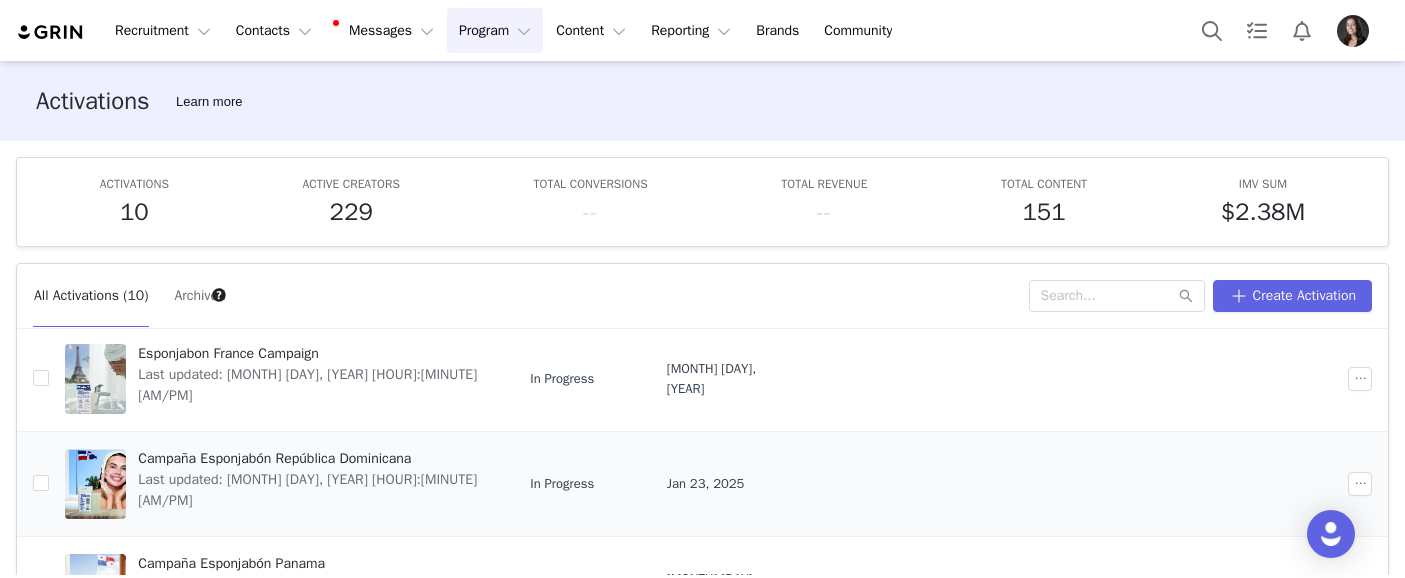 click on "Campaña Esponjabón República Dominicana" at bounding box center (312, 458) 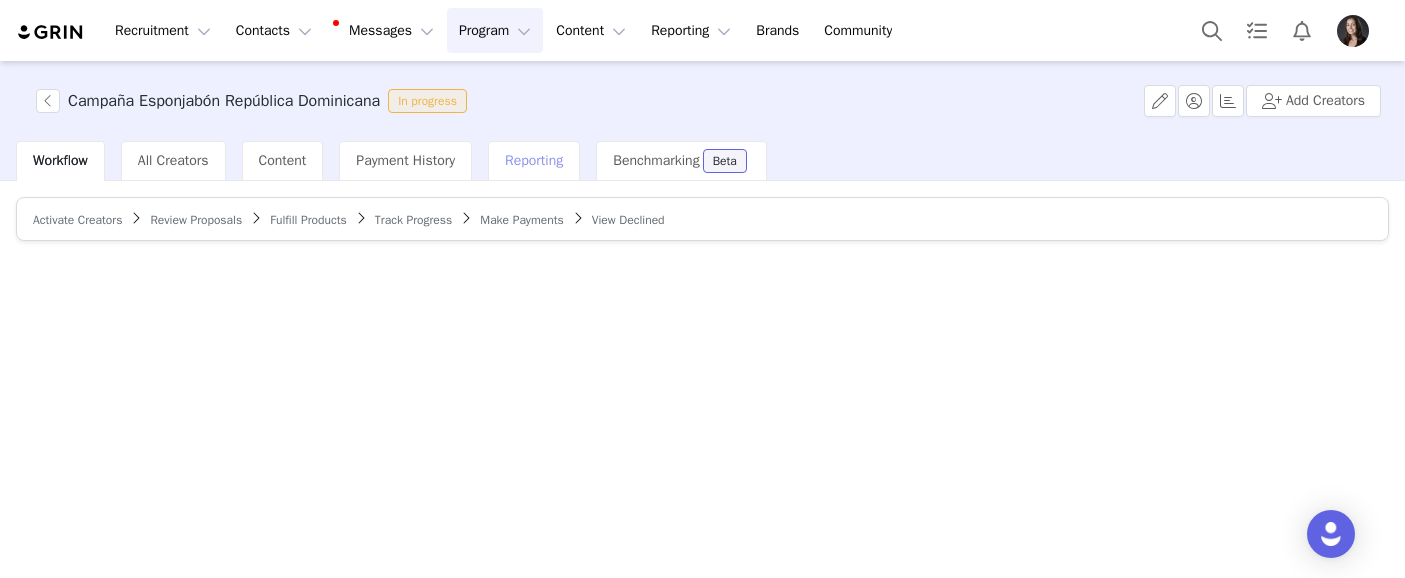 click on "Reporting" at bounding box center (534, 161) 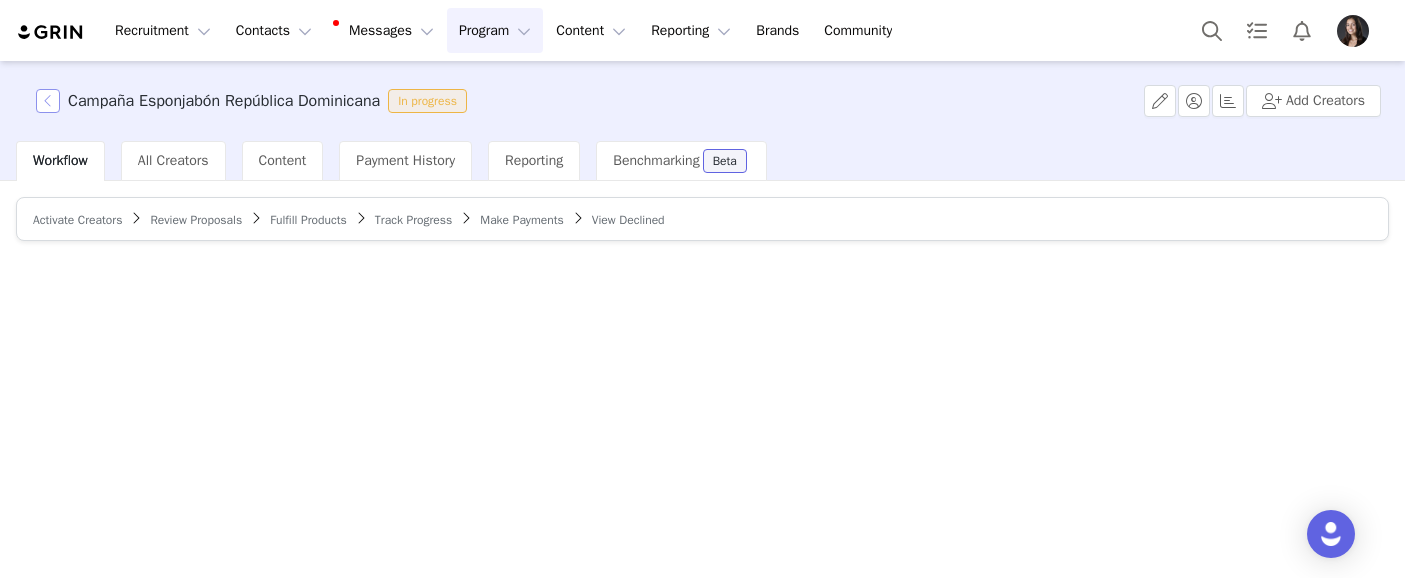 click at bounding box center [48, 101] 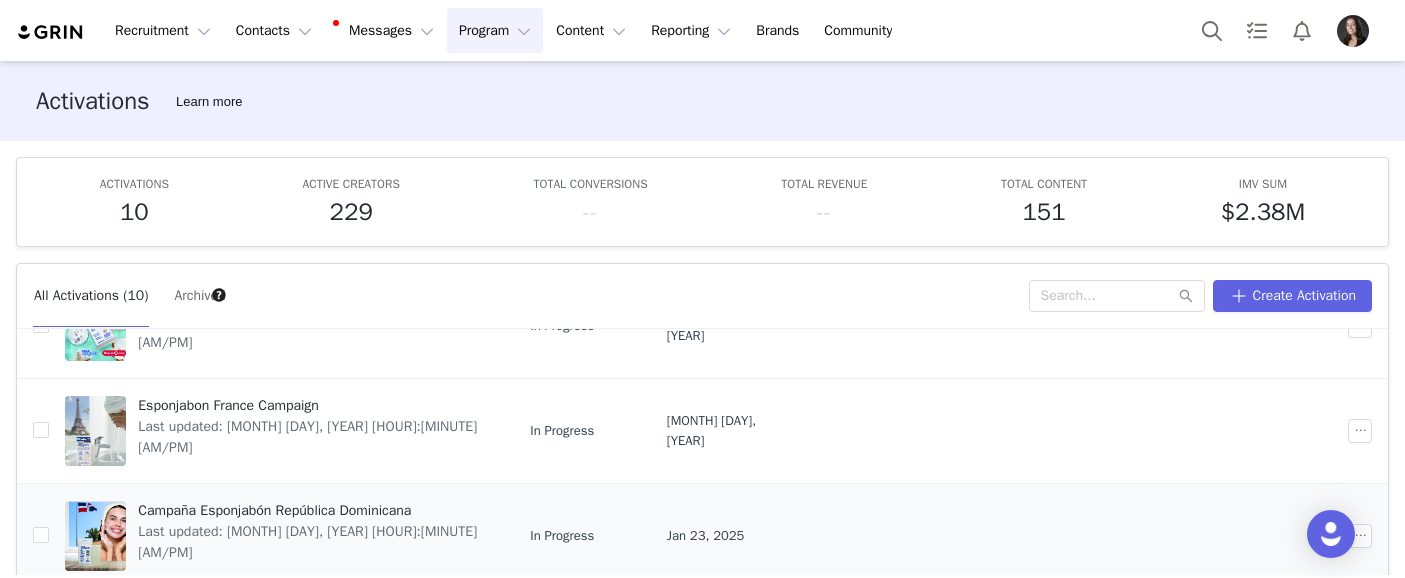 scroll, scrollTop: 412, scrollLeft: 0, axis: vertical 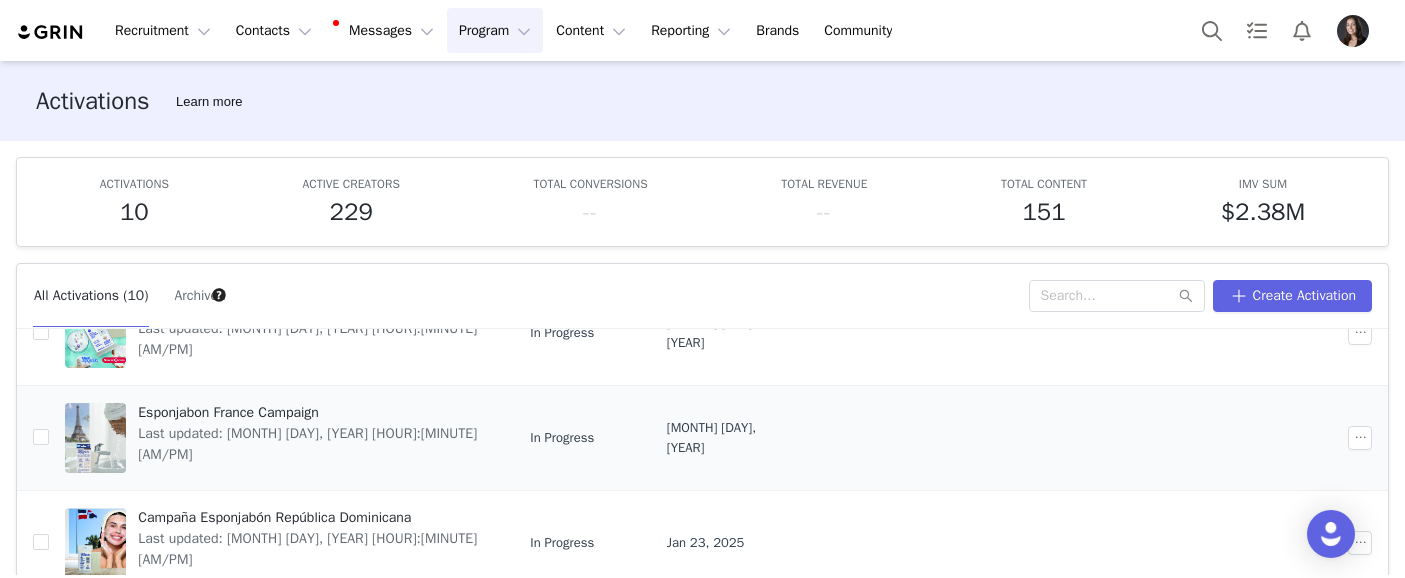 click on "Esponjabon France Campaign" at bounding box center [312, 412] 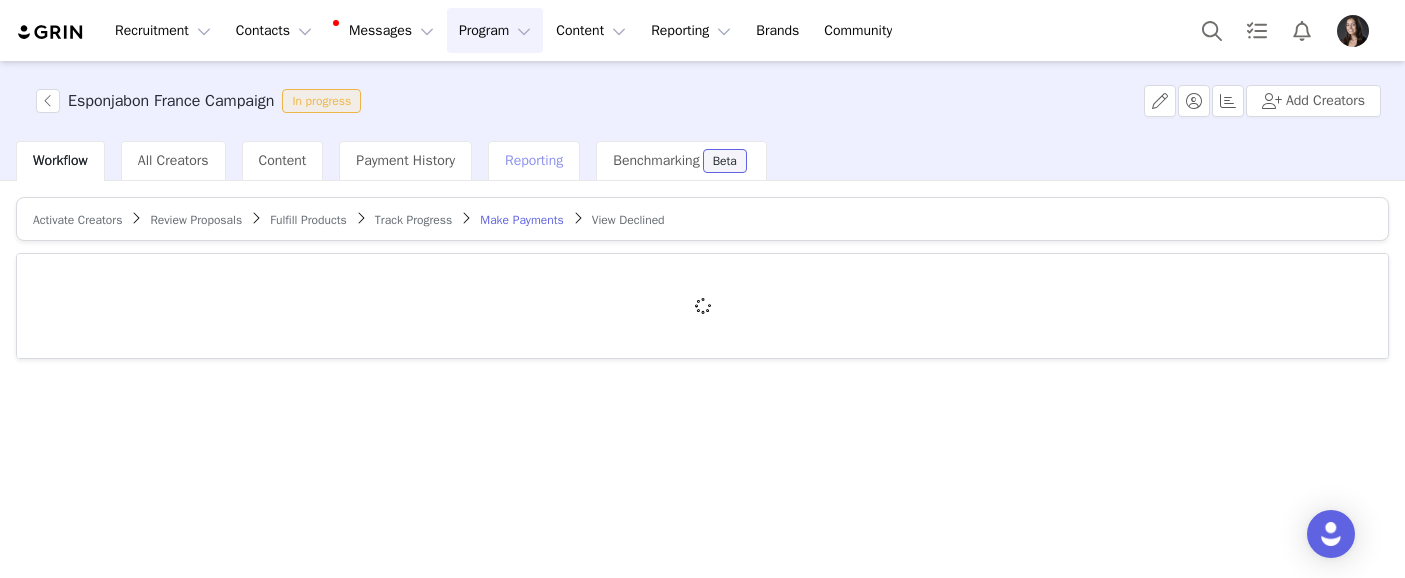 click on "Reporting" at bounding box center (534, 161) 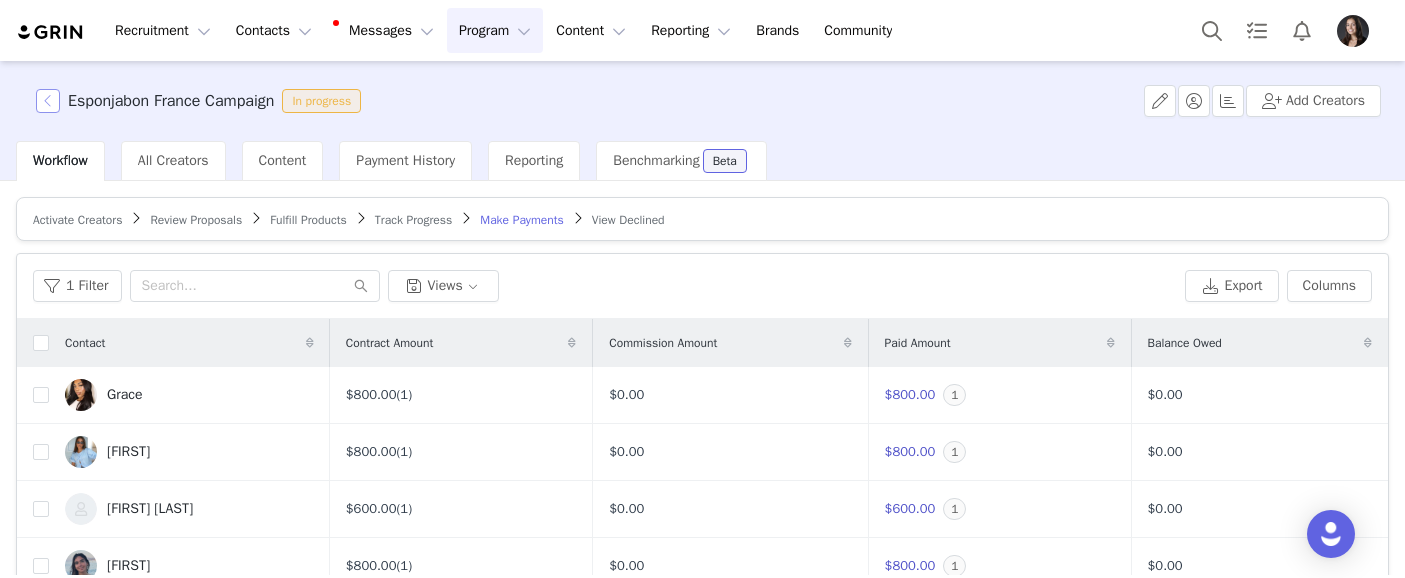 click at bounding box center [48, 101] 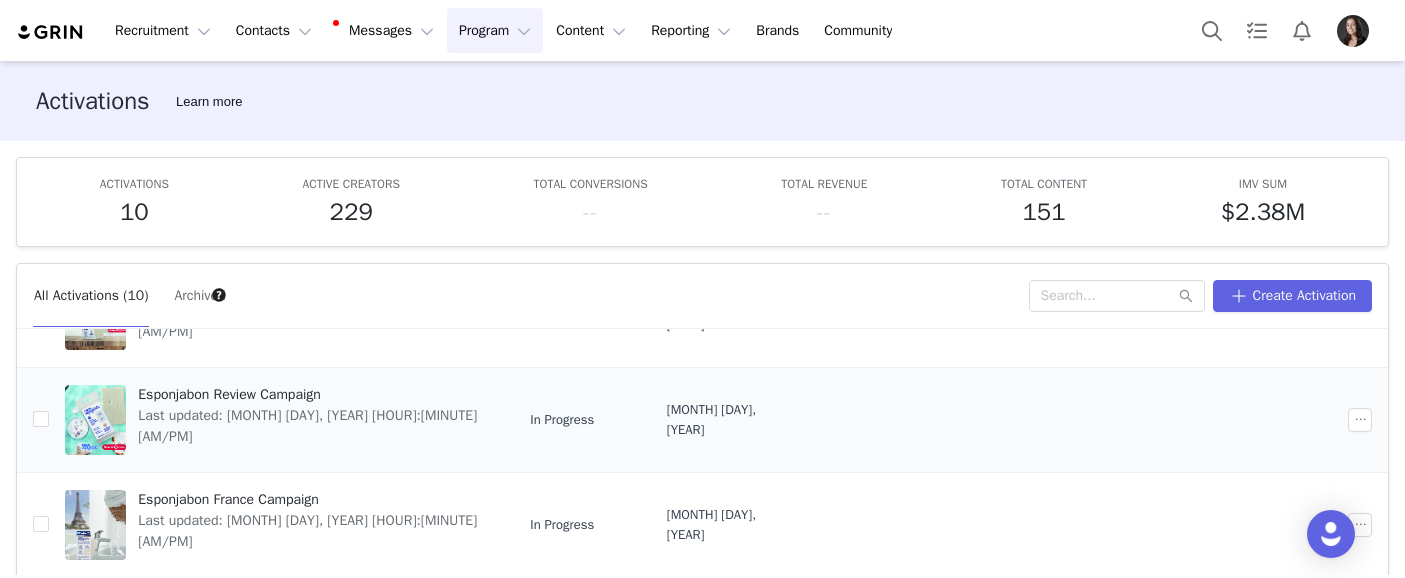 scroll, scrollTop: 290, scrollLeft: 0, axis: vertical 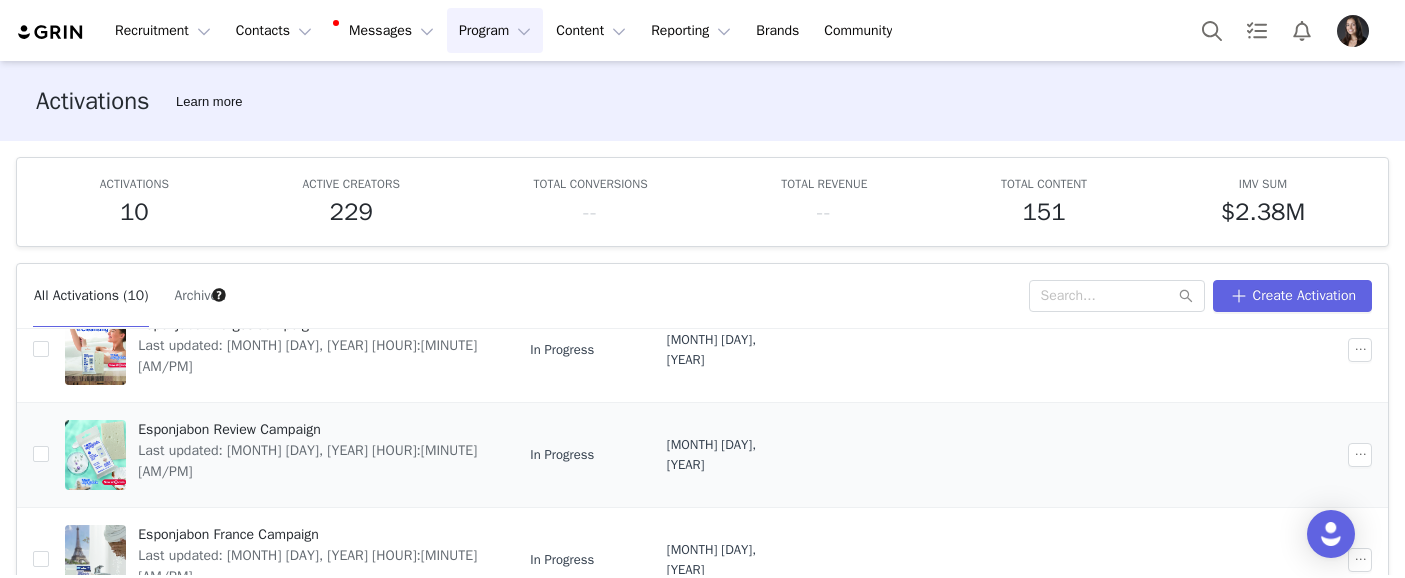 click on "Esponjabon Review Campaign" at bounding box center (312, 429) 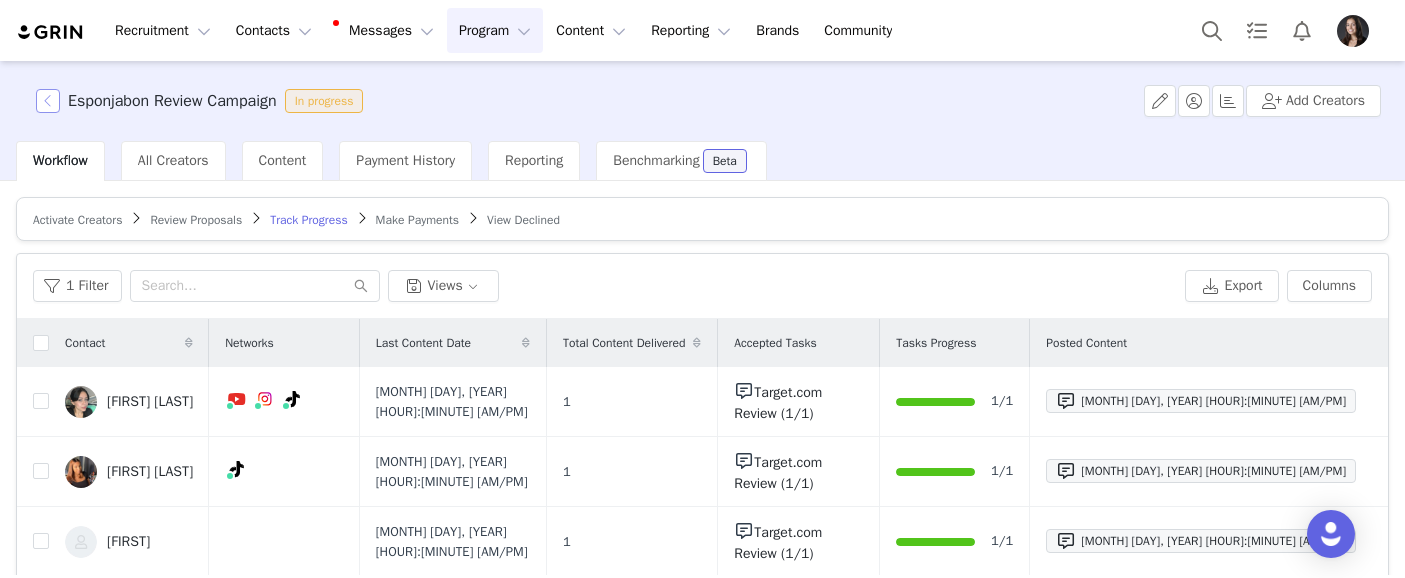 click at bounding box center [48, 101] 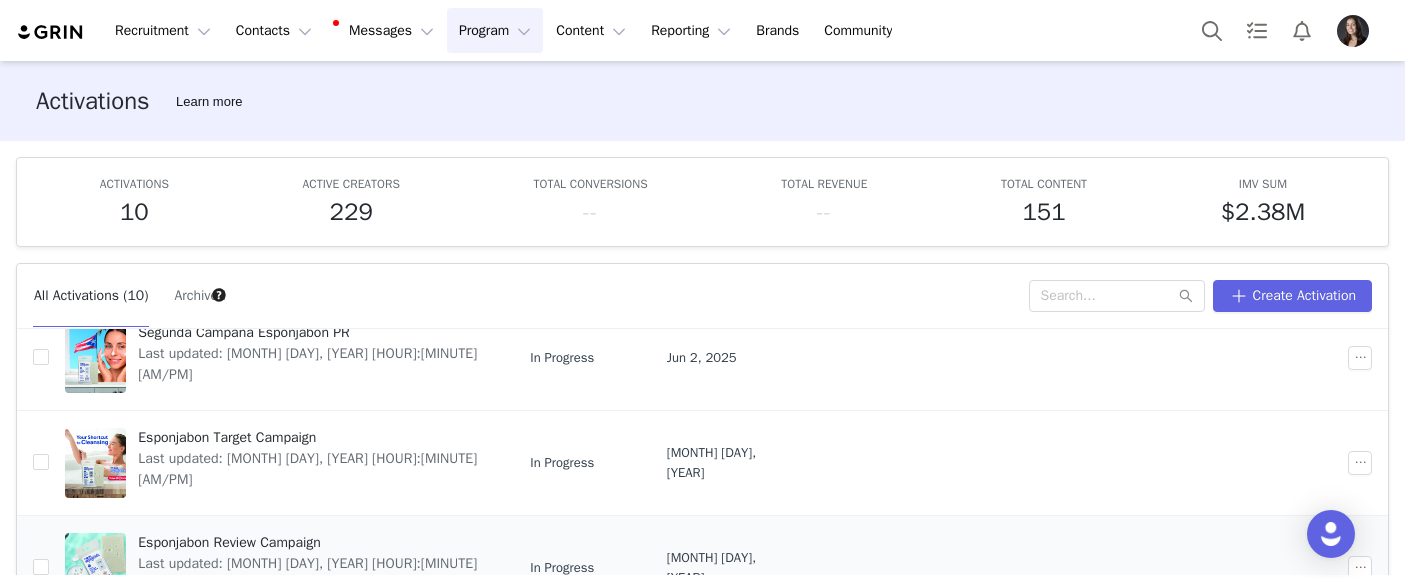 scroll, scrollTop: 169, scrollLeft: 0, axis: vertical 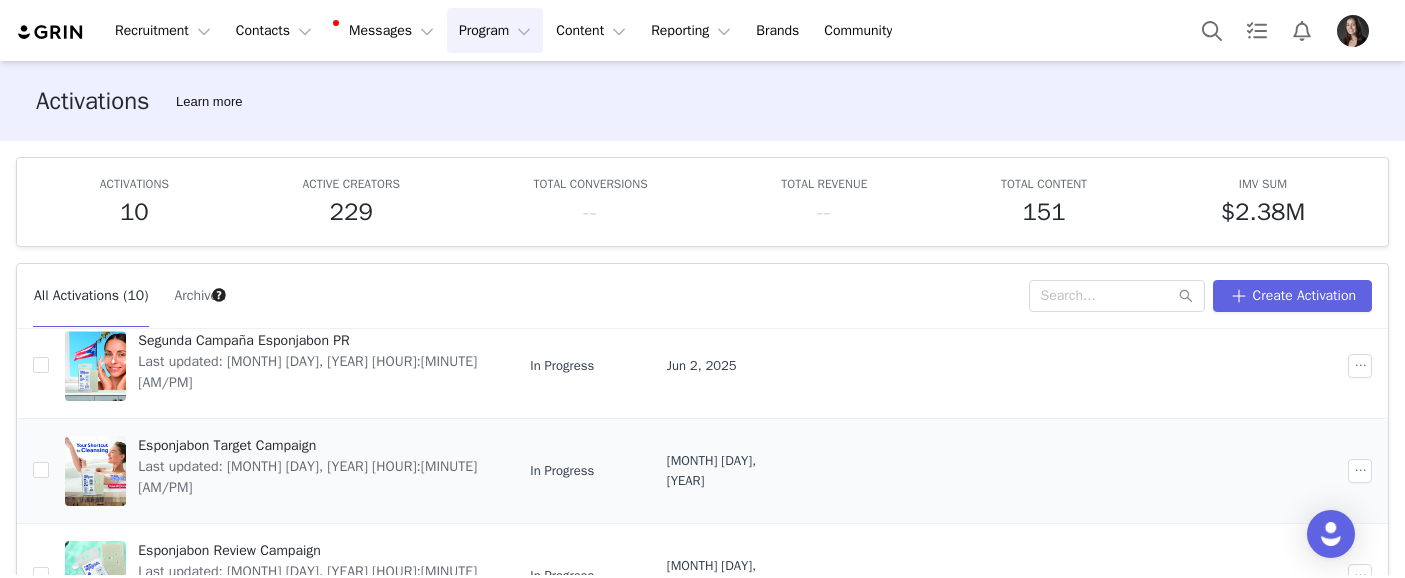 click on "Esponjabon Target Campaign" at bounding box center (312, 445) 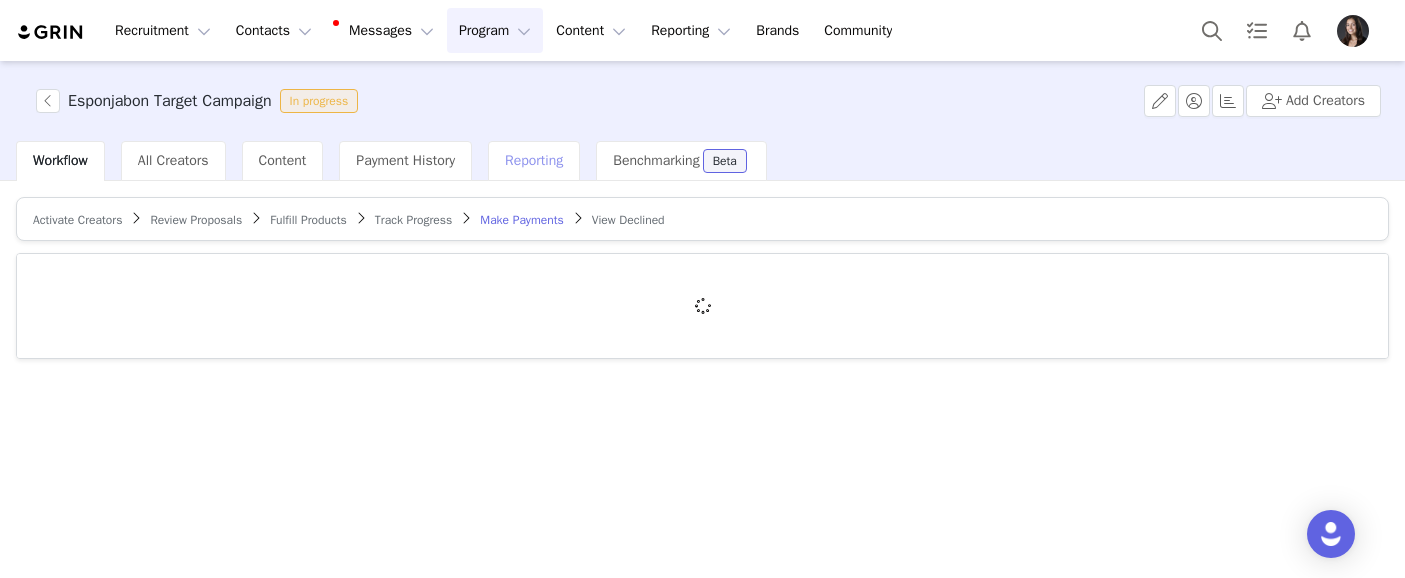 click on "Reporting" at bounding box center [534, 160] 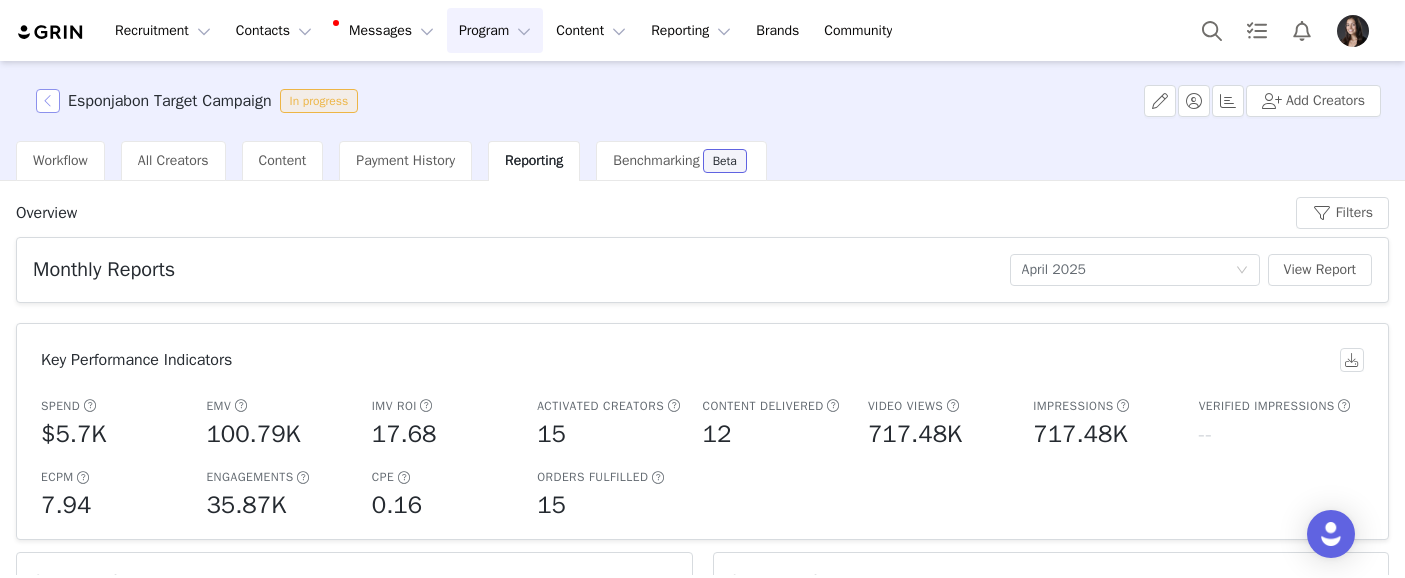 click at bounding box center [48, 101] 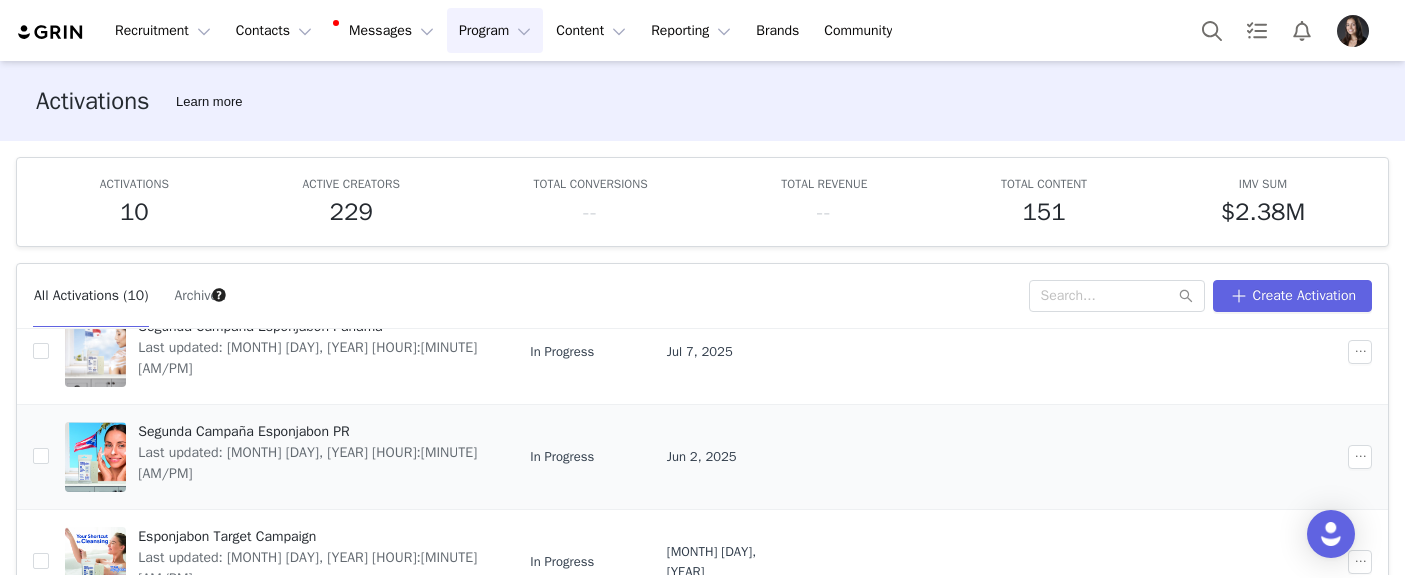 scroll, scrollTop: 76, scrollLeft: 0, axis: vertical 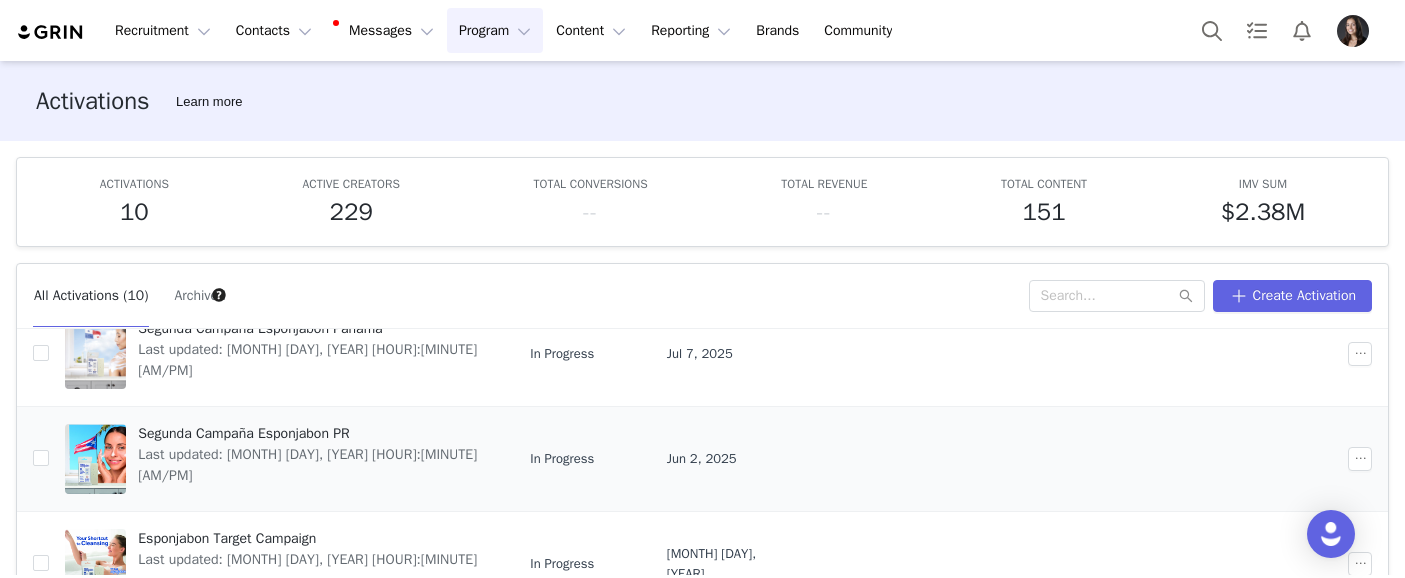 click on "Segunda Campaña Esponjabon PR" at bounding box center [312, 433] 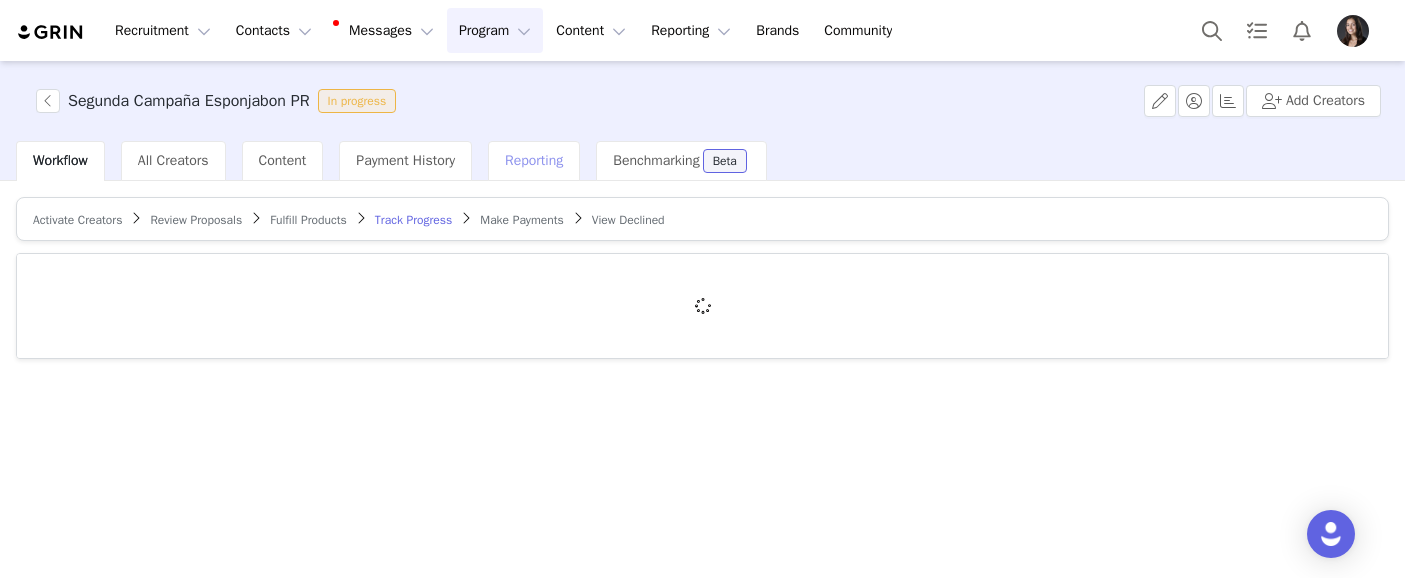 click on "Reporting" at bounding box center (534, 160) 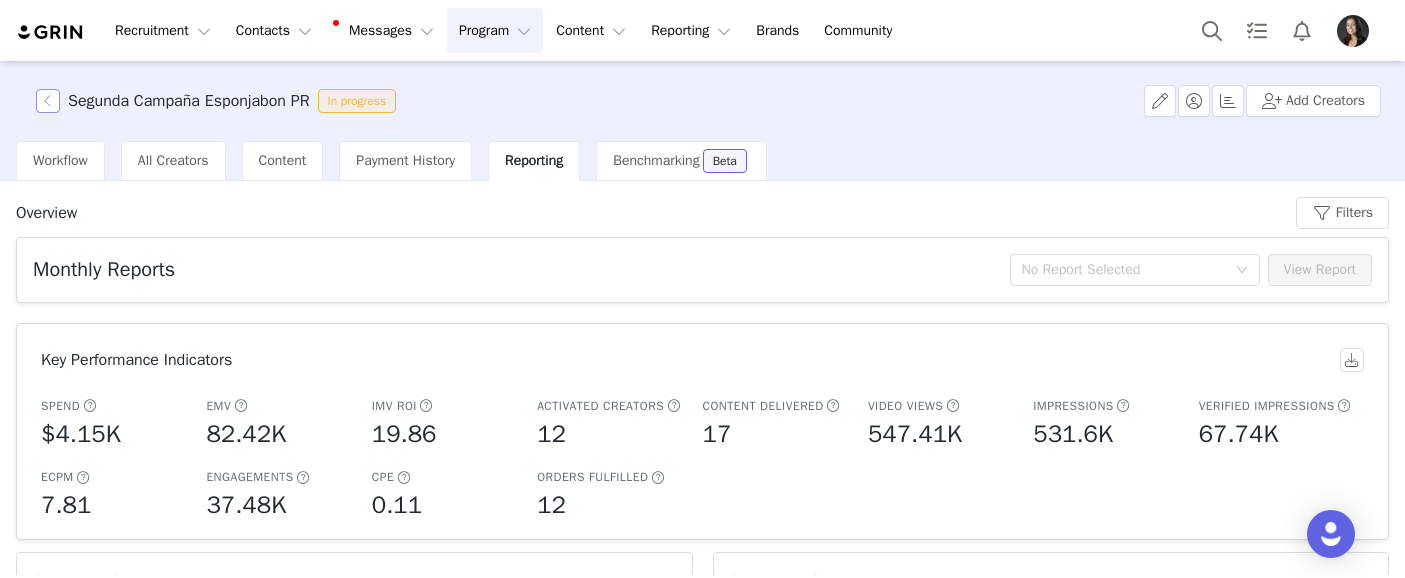 click at bounding box center [48, 101] 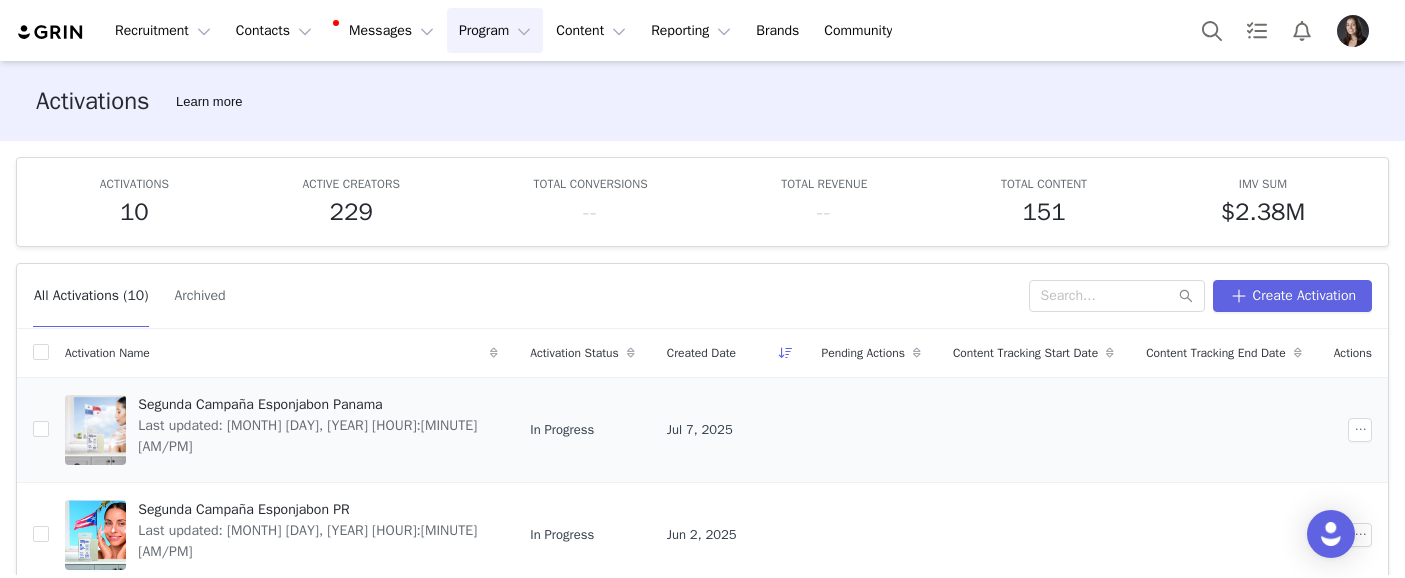 click on "Segunda Campaña Esponjabon Panama" at bounding box center (312, 404) 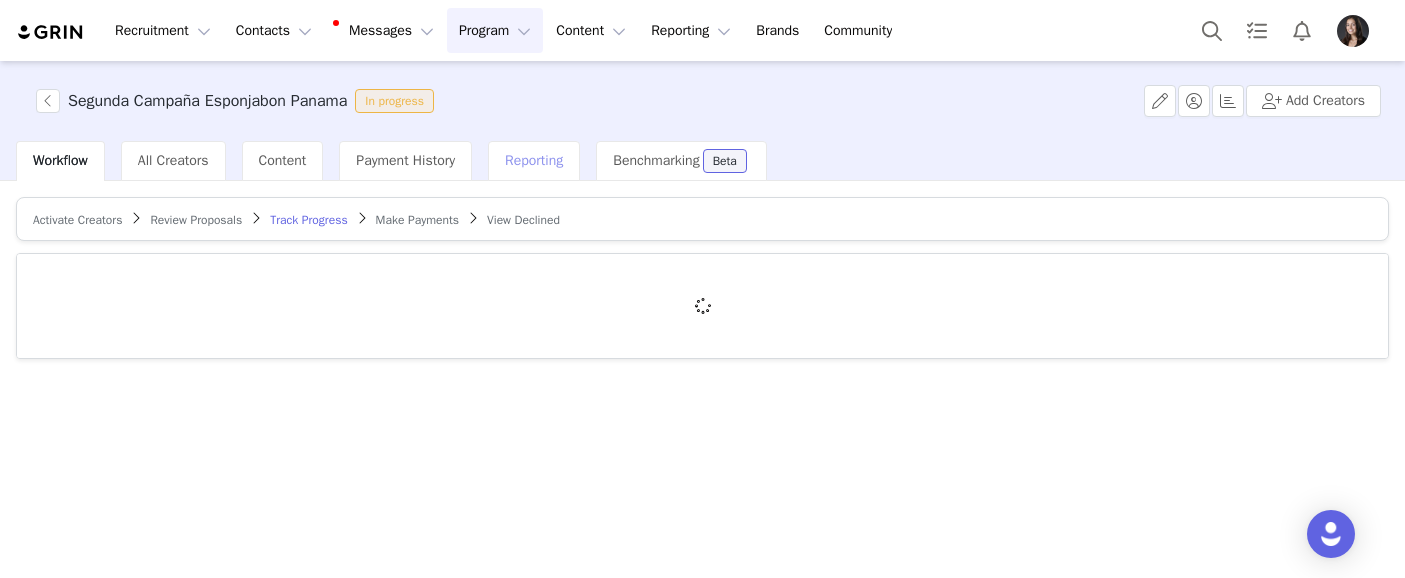 click on "Reporting" at bounding box center [534, 160] 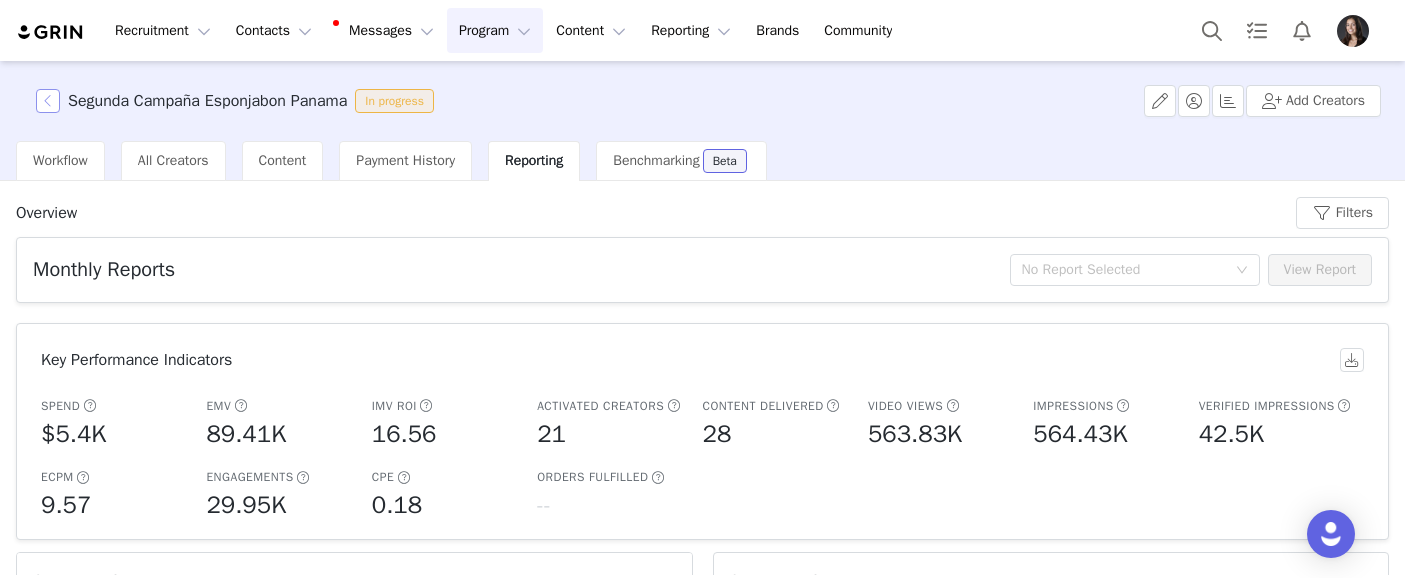 click at bounding box center [48, 101] 